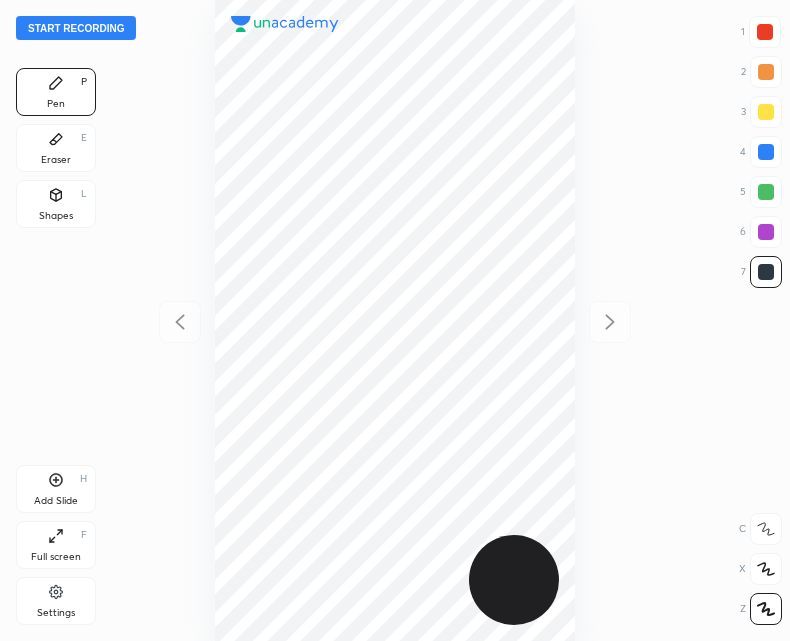 scroll, scrollTop: 0, scrollLeft: 0, axis: both 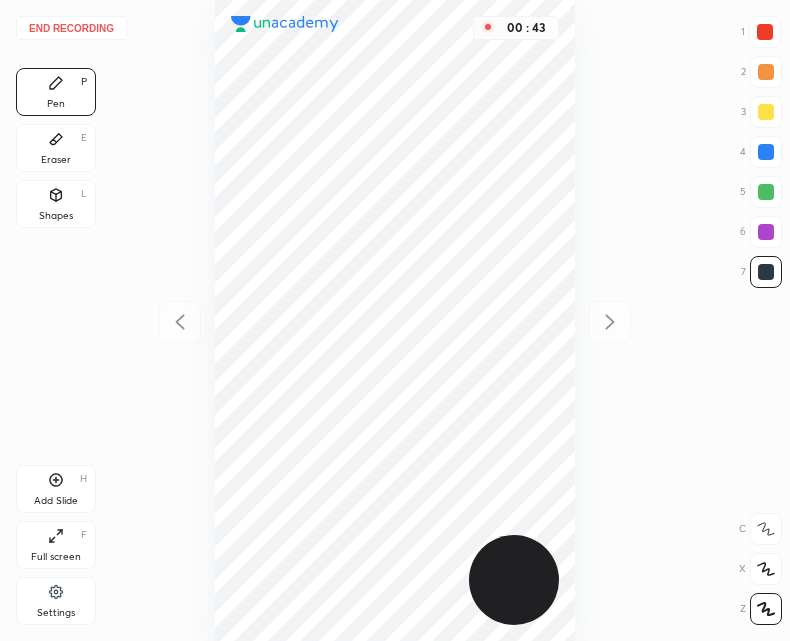 click 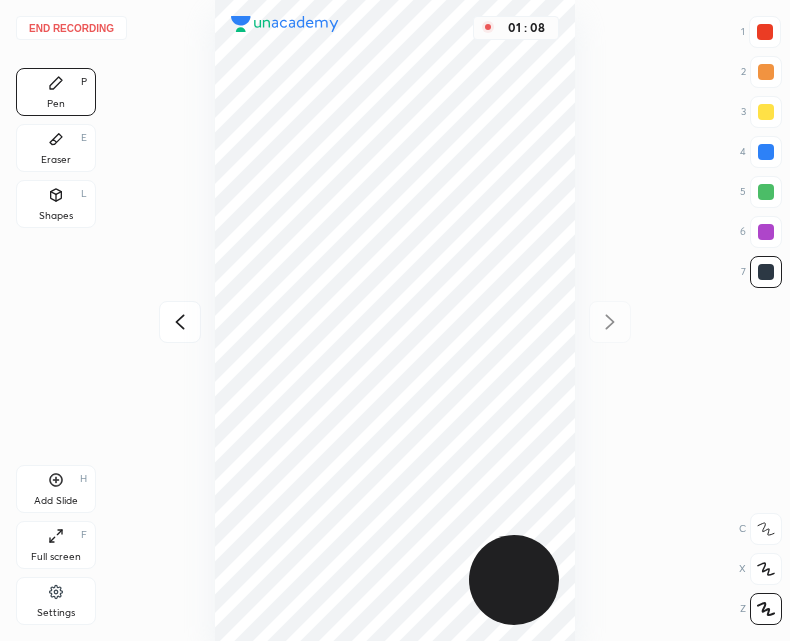 click at bounding box center (180, 322) 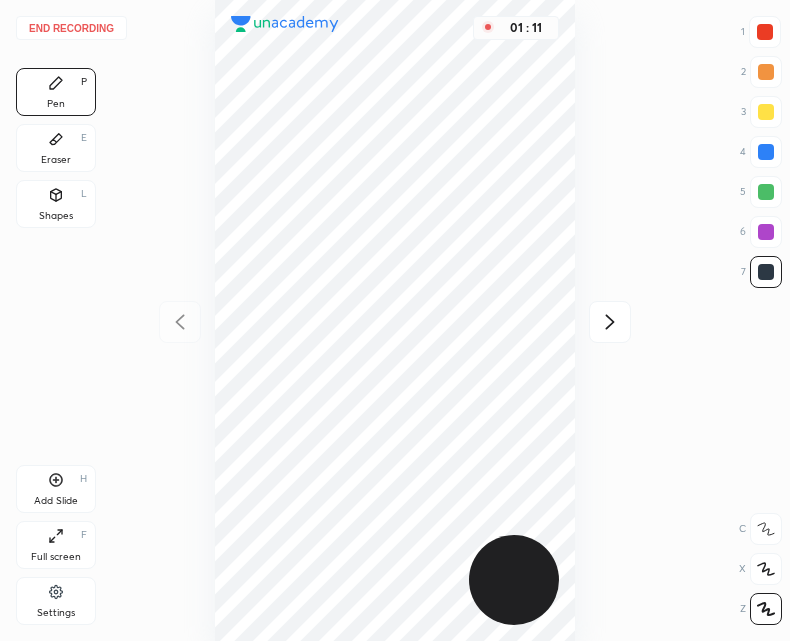 click 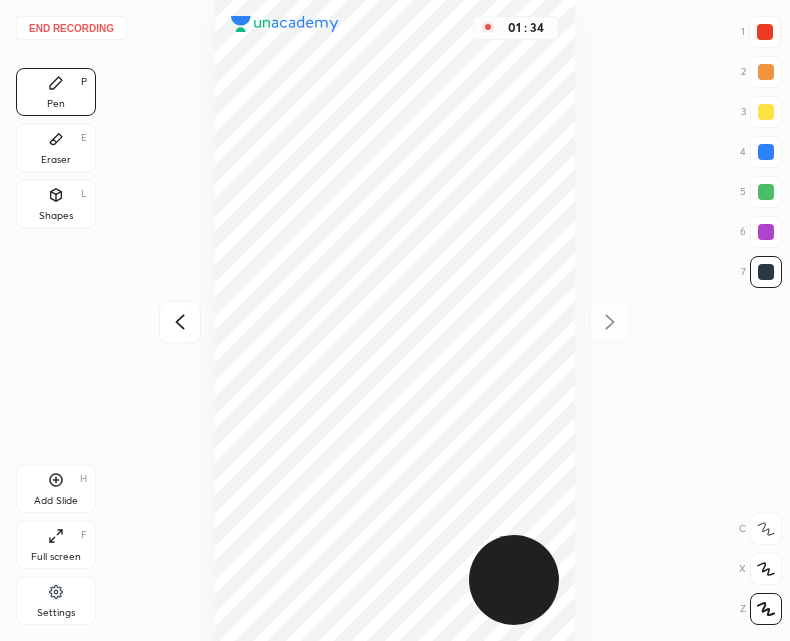 click 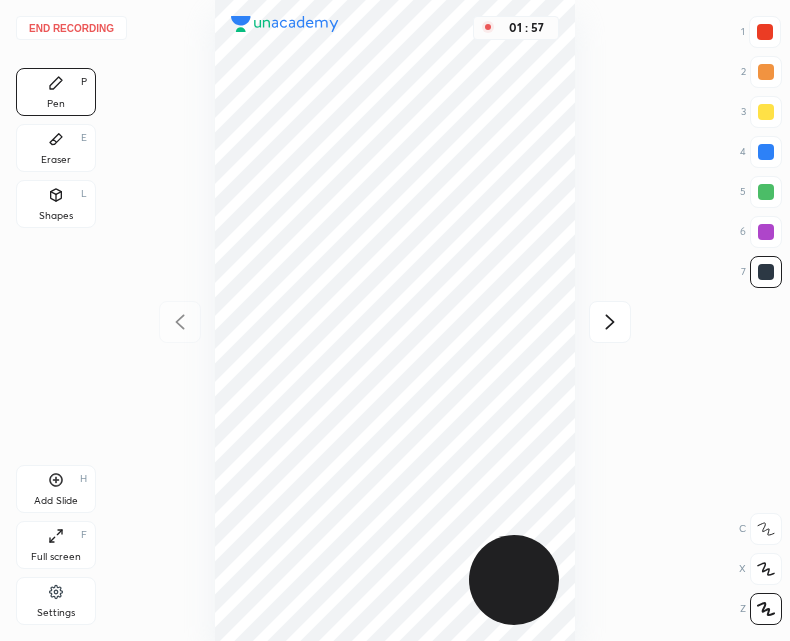 click on "Add Slide H" at bounding box center [56, 489] 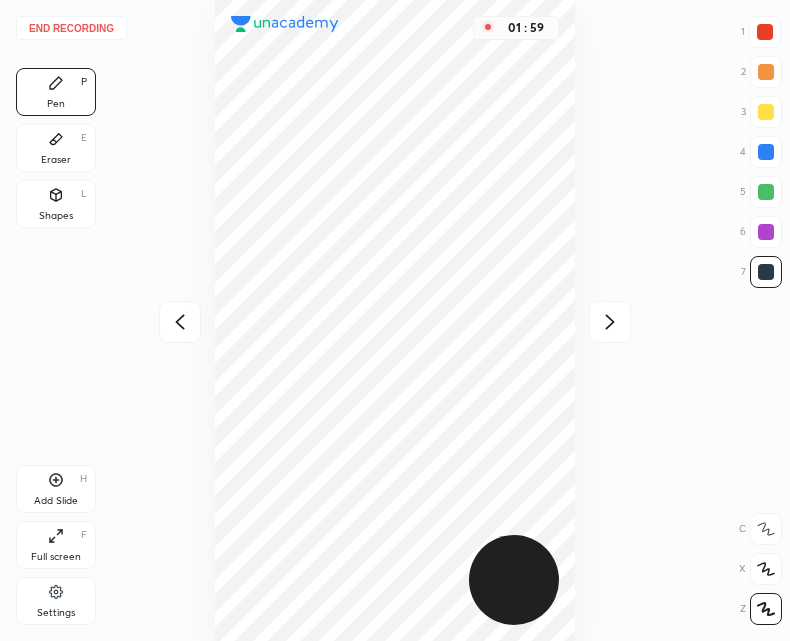 click at bounding box center (180, 322) 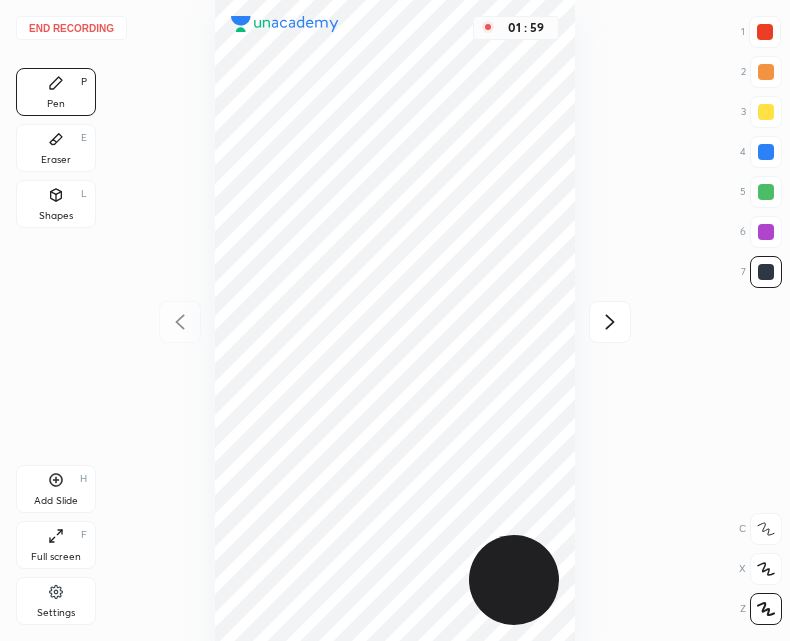 click on "End recording 1 2 3 4 5 6 7 R O A L C X Z Erase all C X Z Pen P Eraser E Shapes L Add Slide H Full screen F Settings 01 : 59" at bounding box center [395, 320] 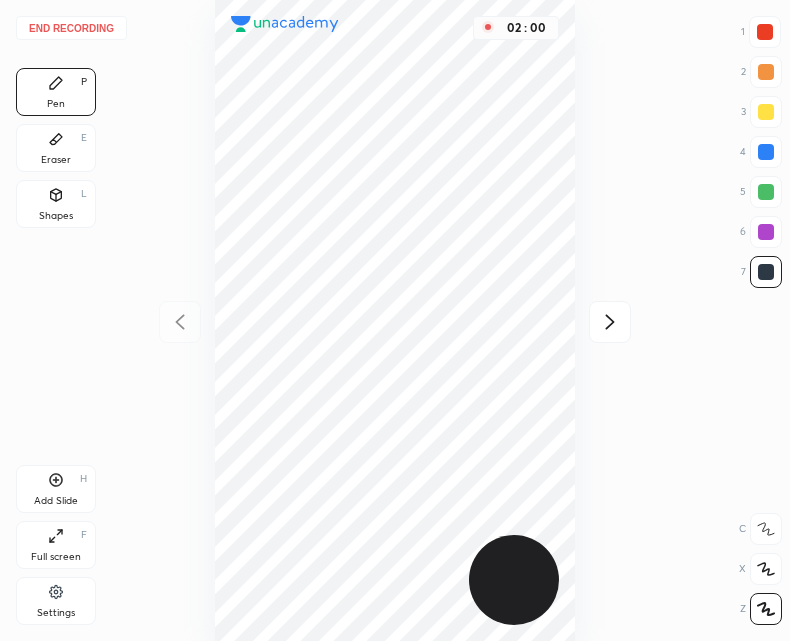 click 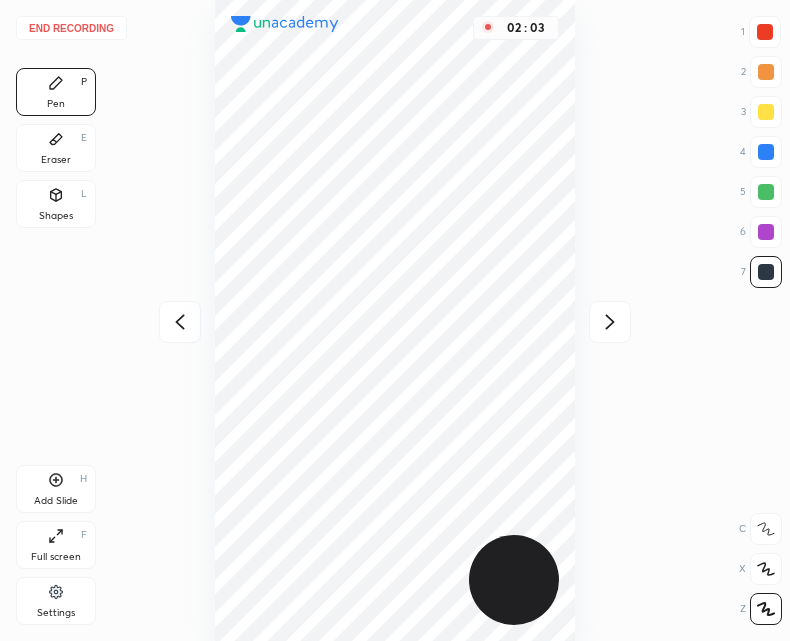 click at bounding box center (180, 322) 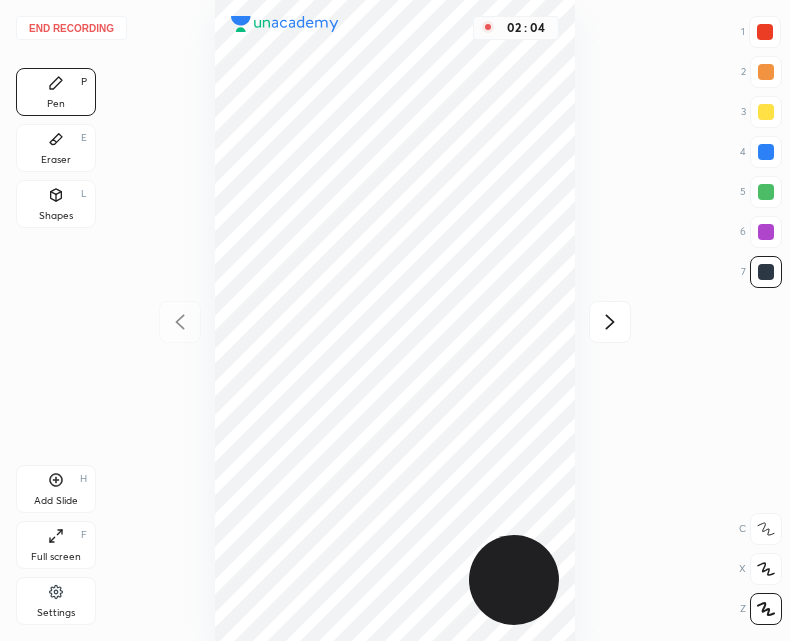 click 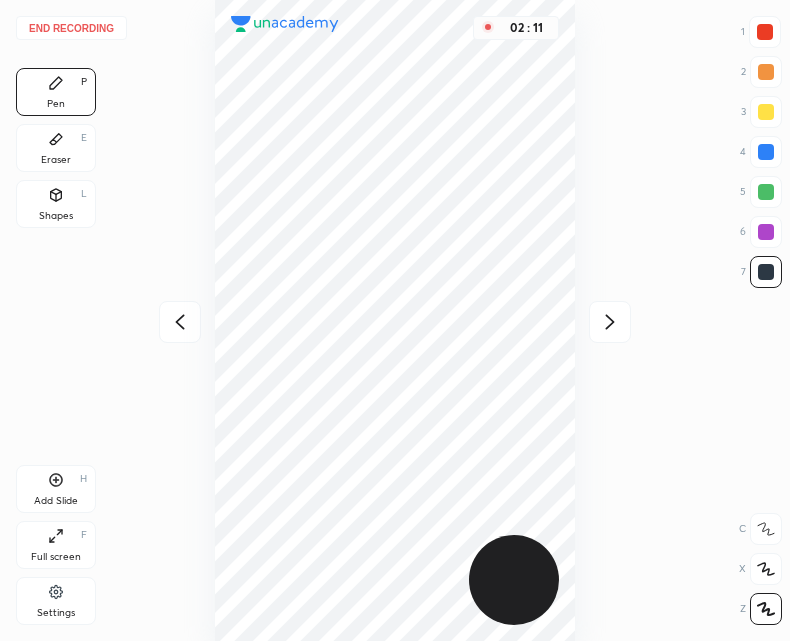 click 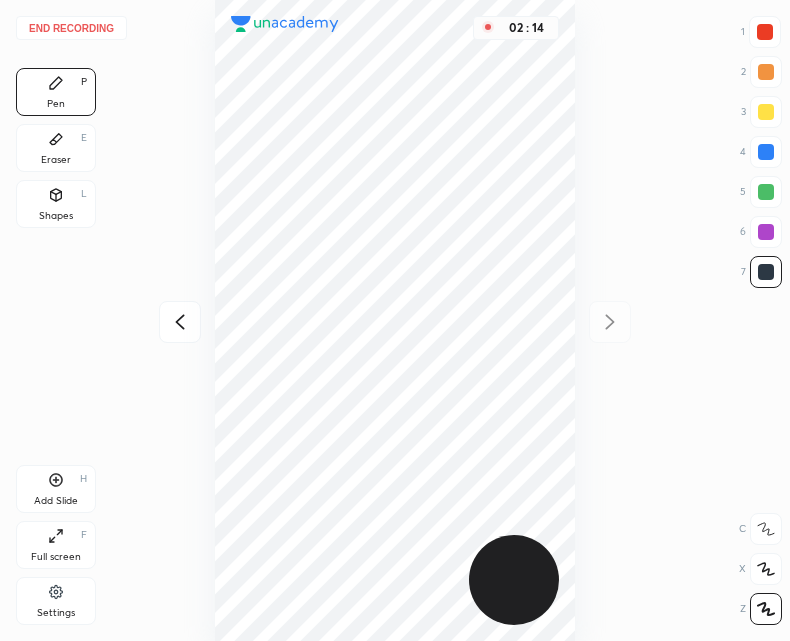 click on "Add Slide H" at bounding box center (56, 489) 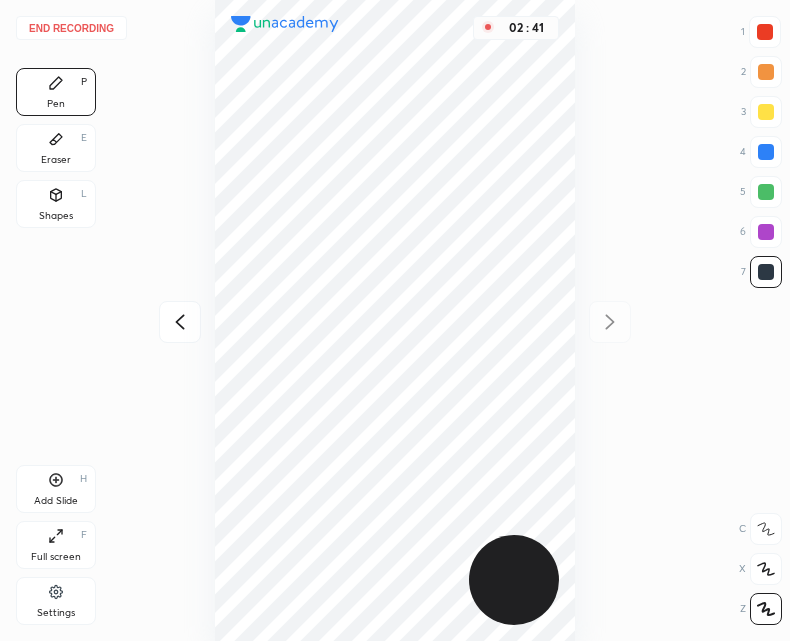 click 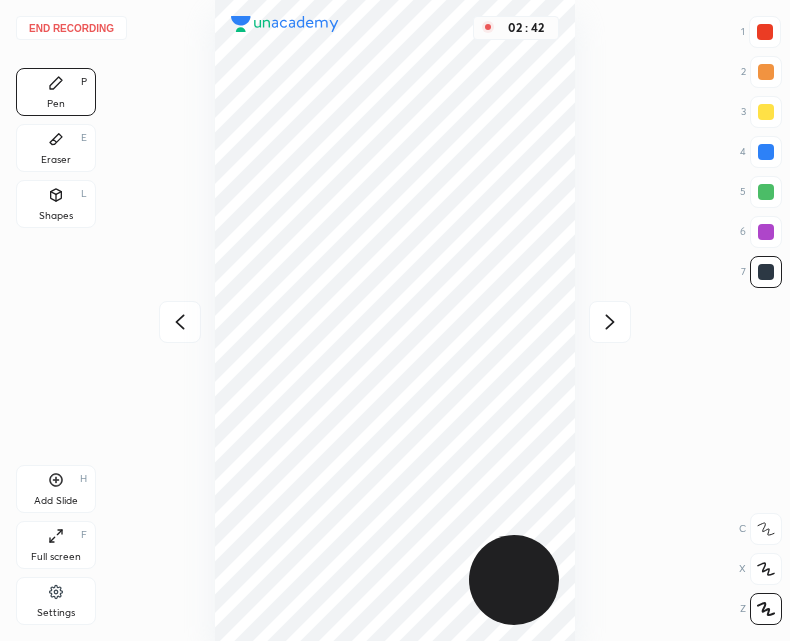 click 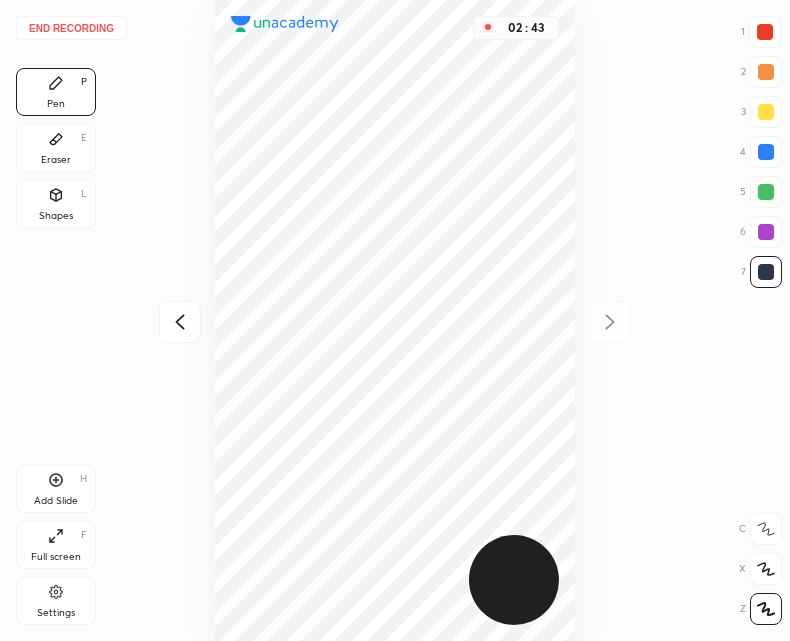 click on "02 : 43" at bounding box center (395, 320) 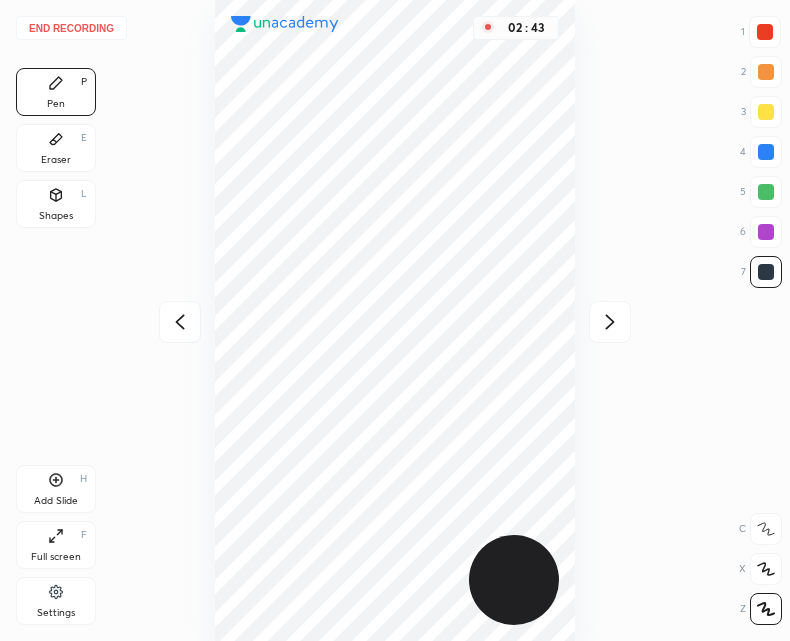 click 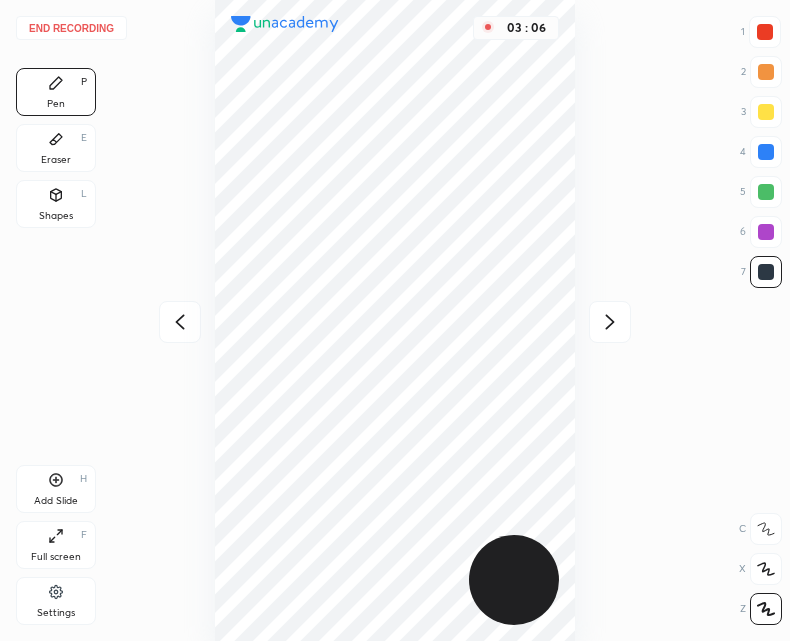 click on "End recording" at bounding box center [71, 28] 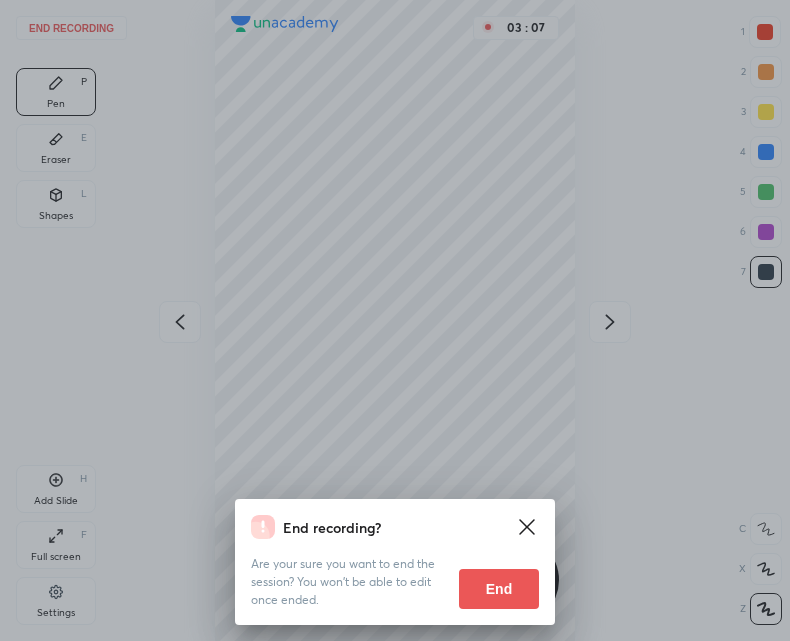 click on "End" at bounding box center [499, 589] 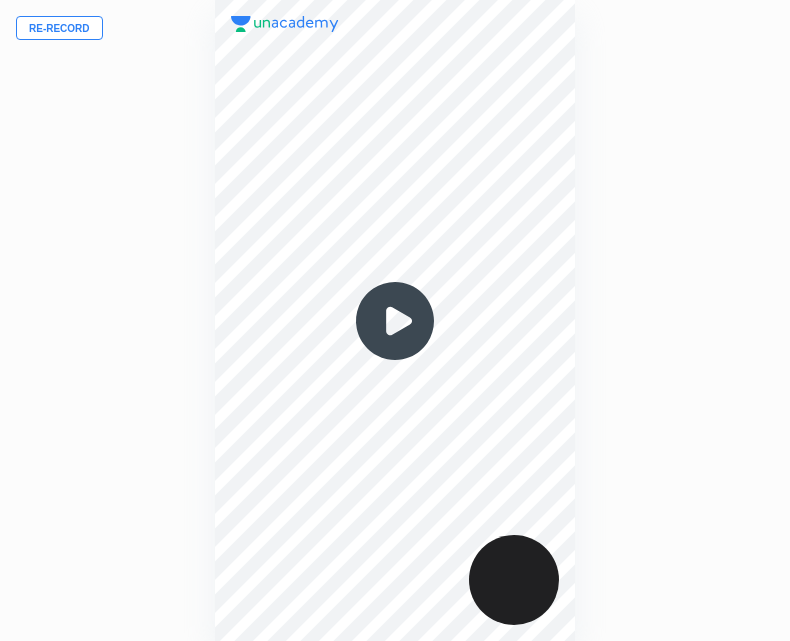 click at bounding box center [395, 321] 